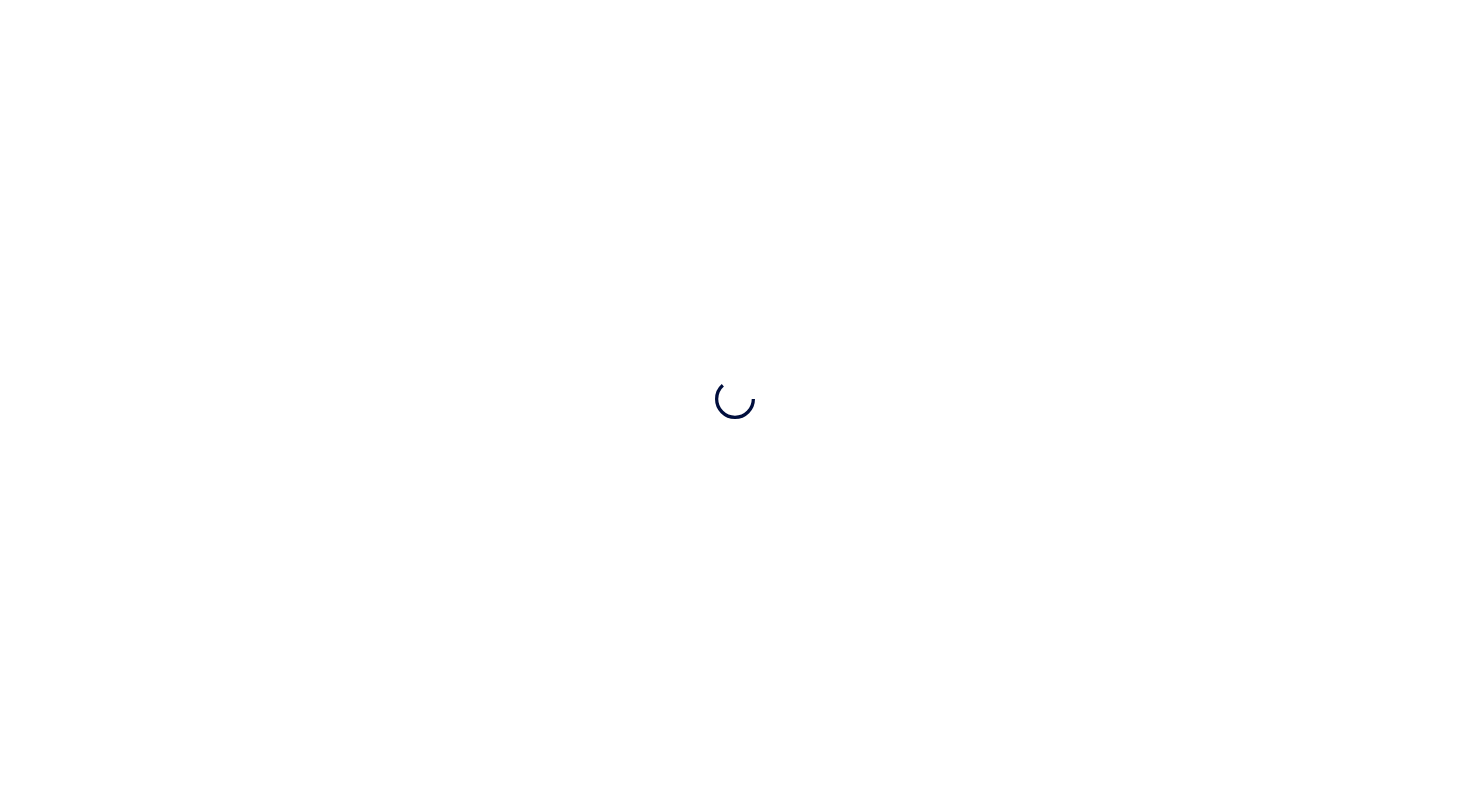 scroll, scrollTop: 0, scrollLeft: 0, axis: both 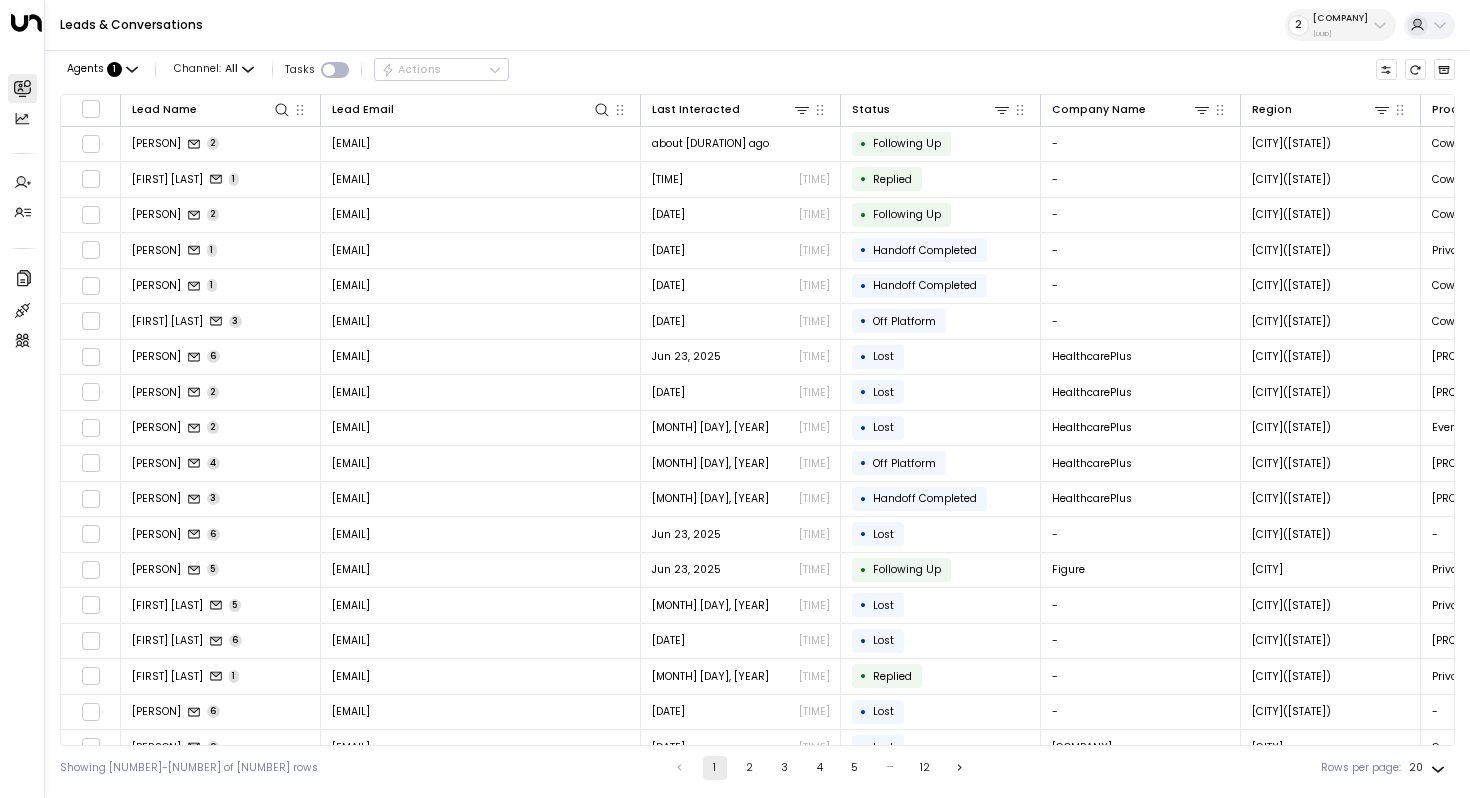 click on "[UUID]" at bounding box center [1340, 34] 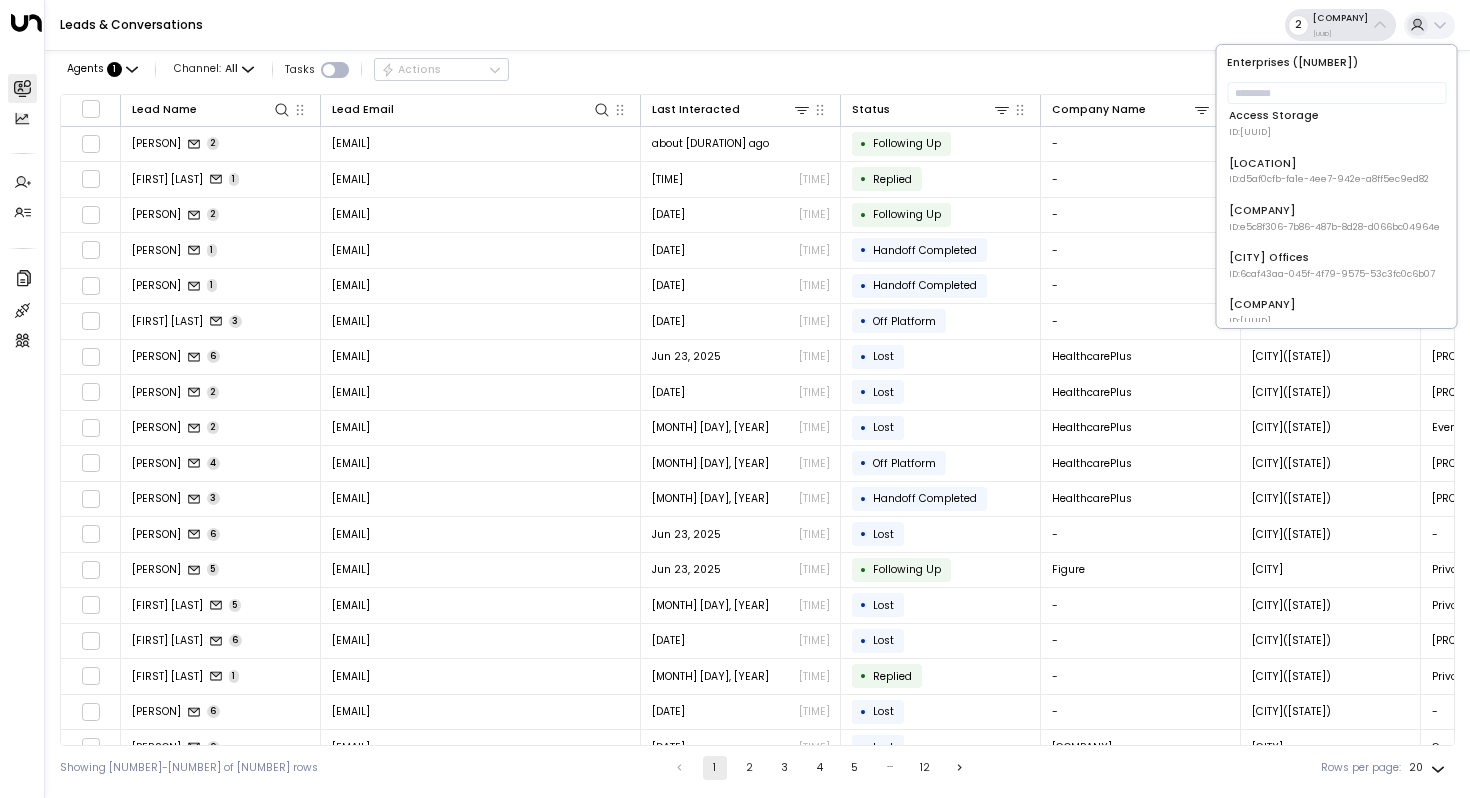 scroll, scrollTop: 114, scrollLeft: 0, axis: vertical 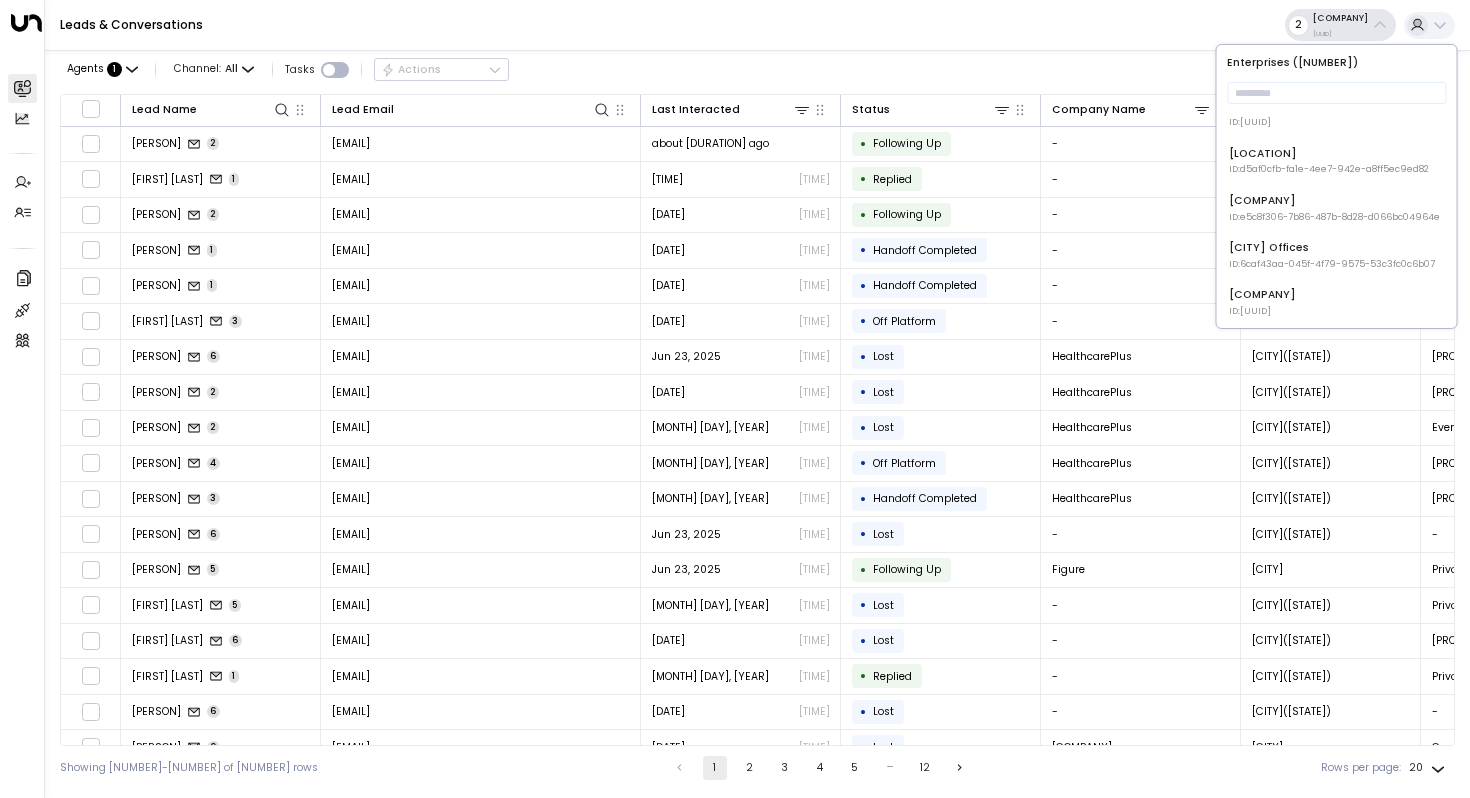 click on "[COMPANY] ID:  [UUID]" at bounding box center [1262, 19] 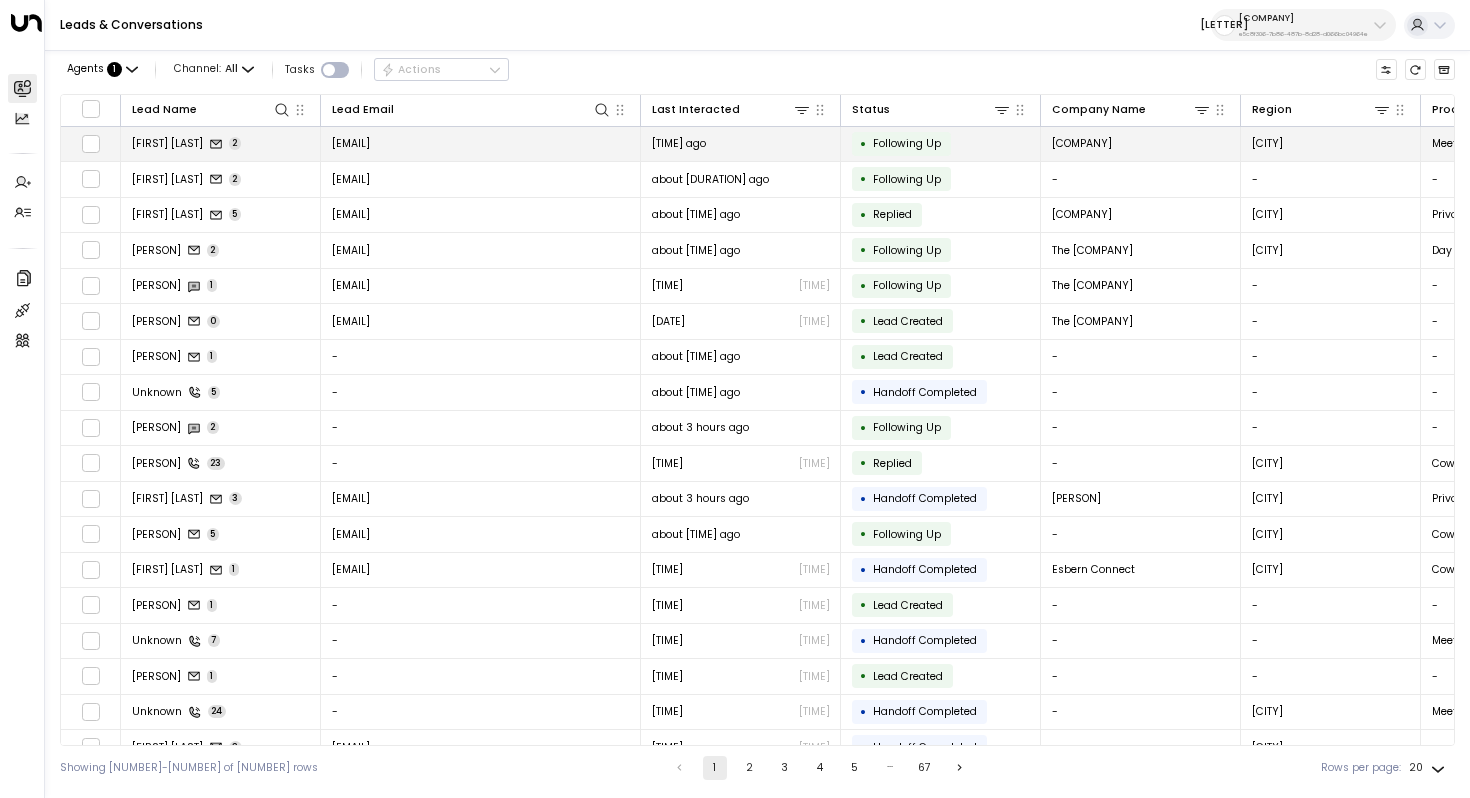 click on "[FIRST] [LAST]" at bounding box center [167, 143] 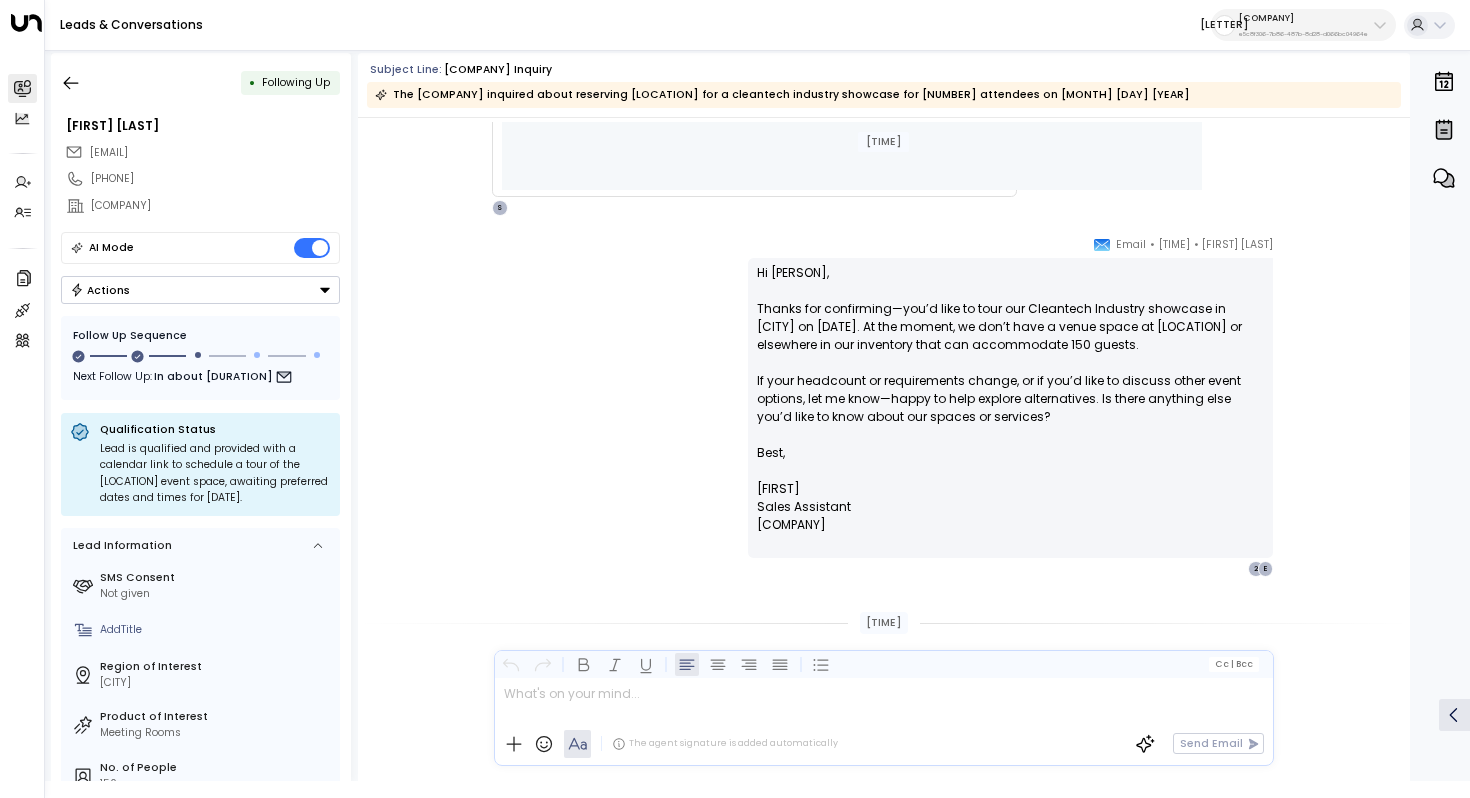 scroll, scrollTop: 1402, scrollLeft: 0, axis: vertical 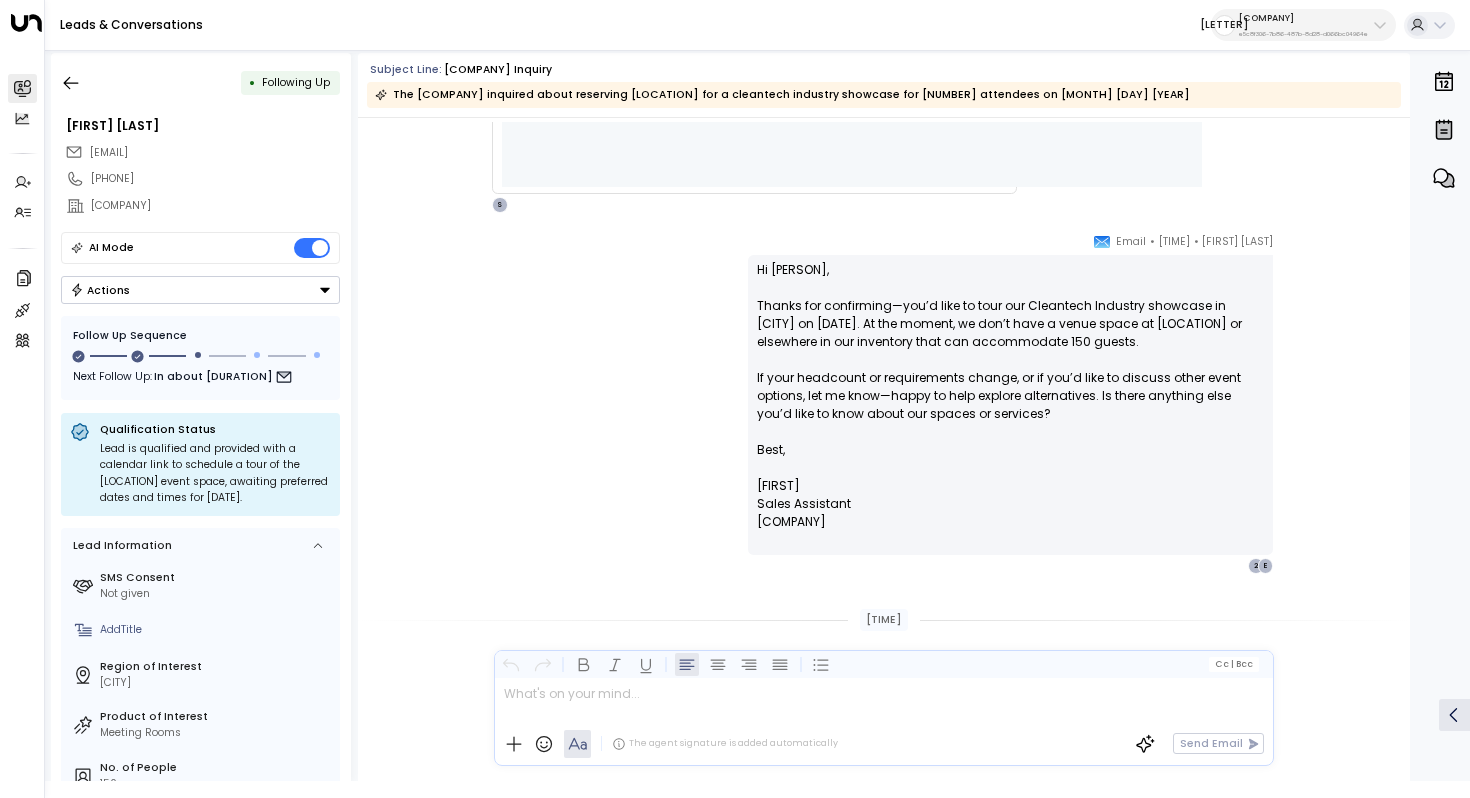 drag, startPoint x: 979, startPoint y: 300, endPoint x: 974, endPoint y: 318, distance: 18.681541 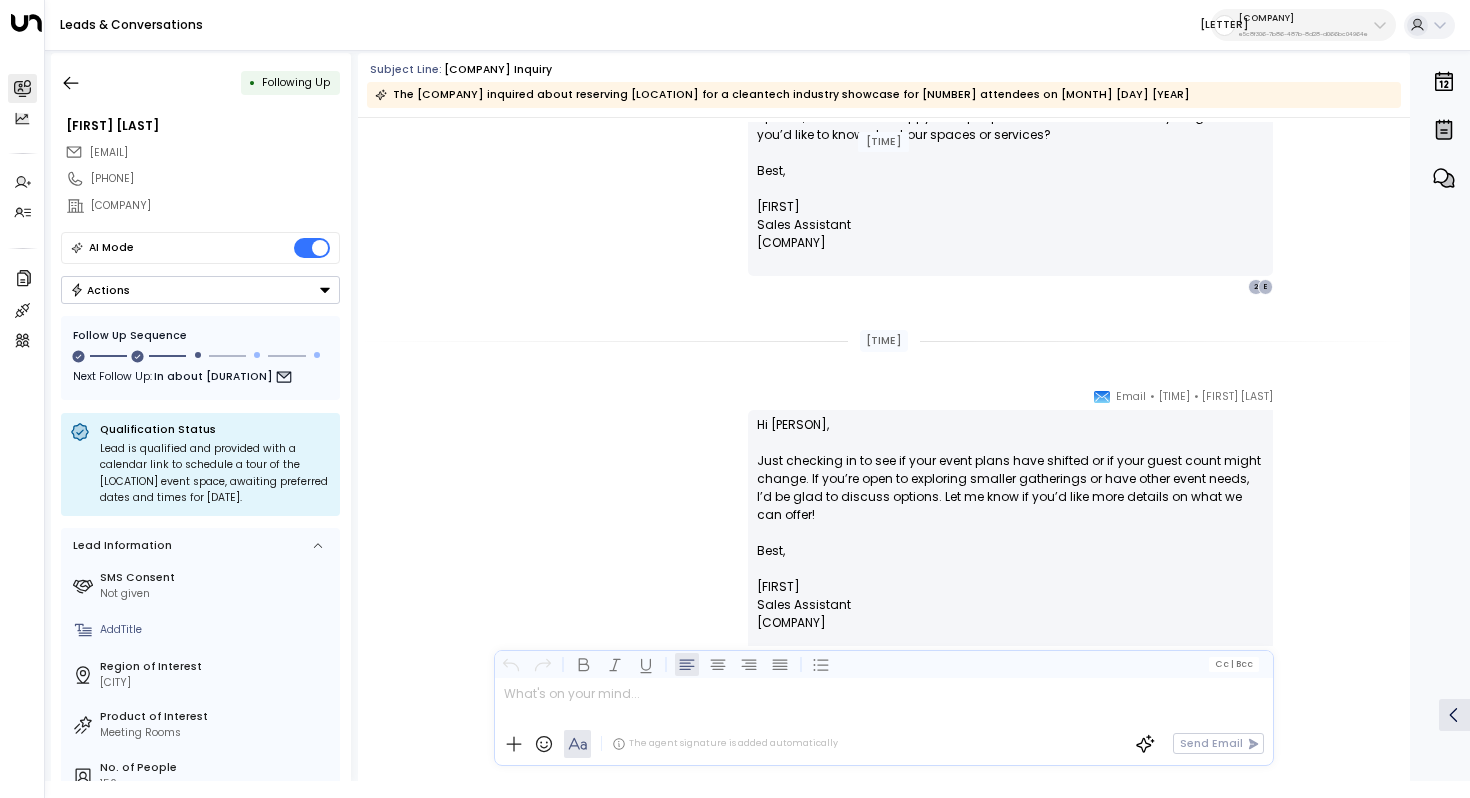 scroll, scrollTop: 1711, scrollLeft: 0, axis: vertical 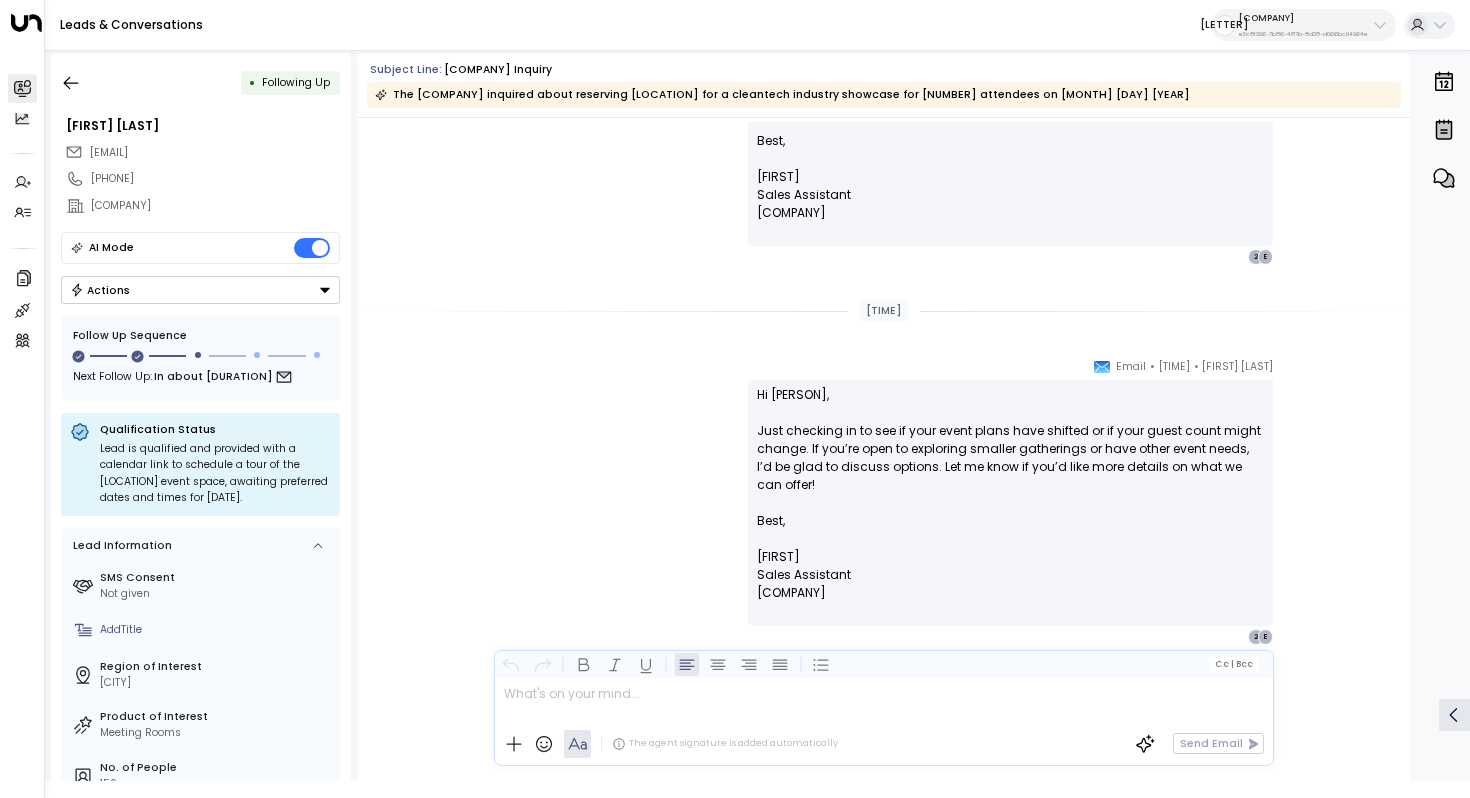 drag, startPoint x: 944, startPoint y: 429, endPoint x: 944, endPoint y: 454, distance: 25 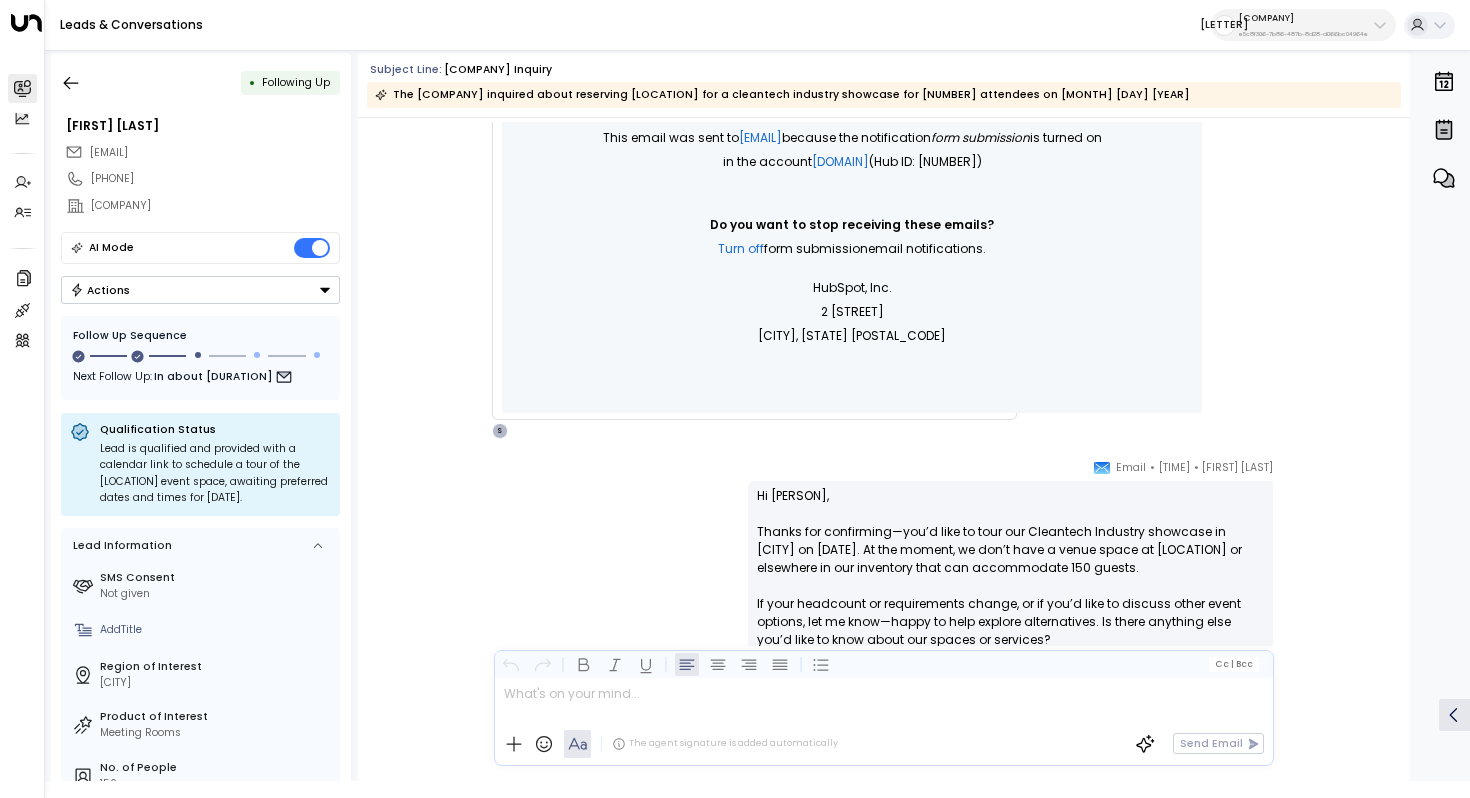 scroll, scrollTop: 973, scrollLeft: 0, axis: vertical 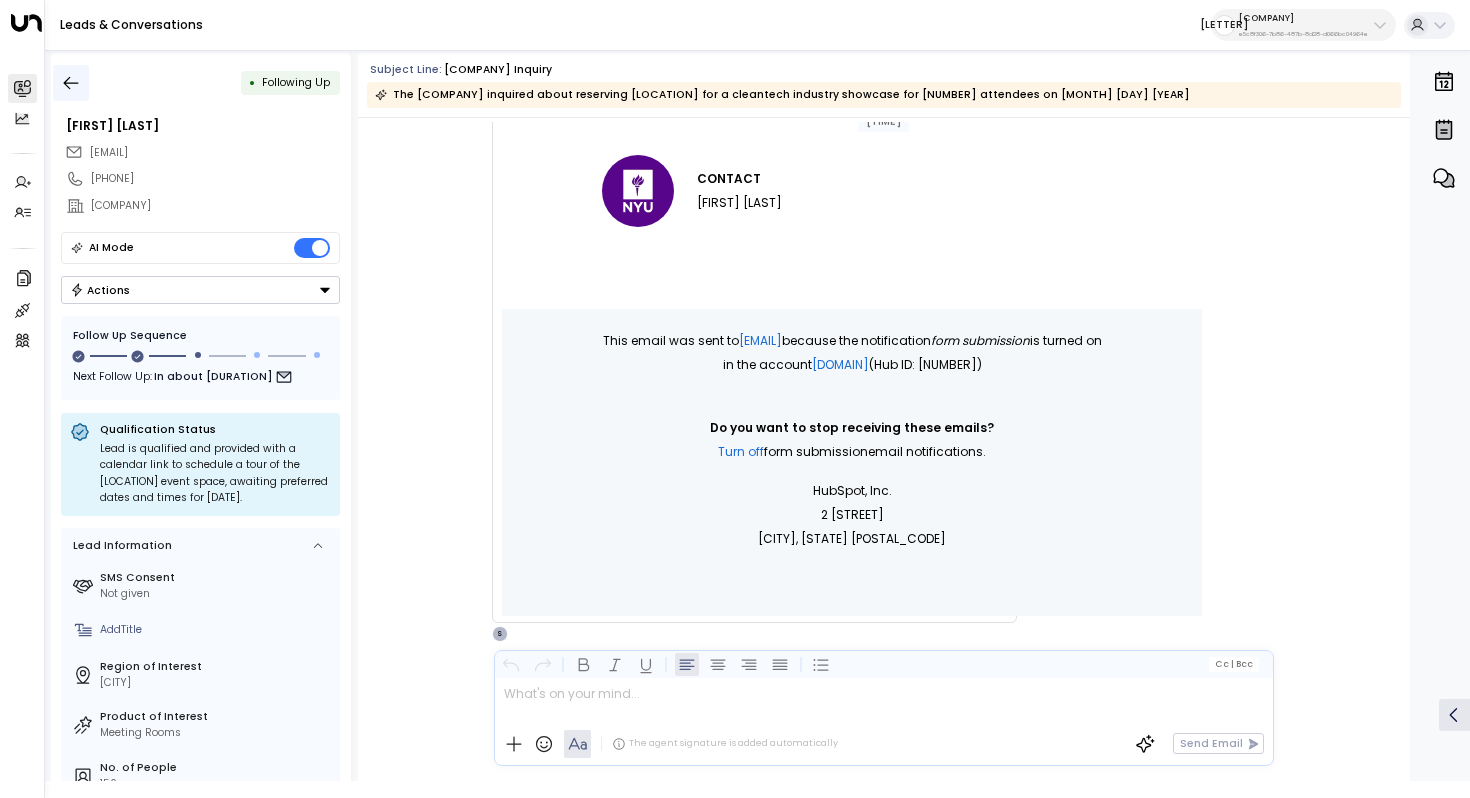click at bounding box center [71, 83] 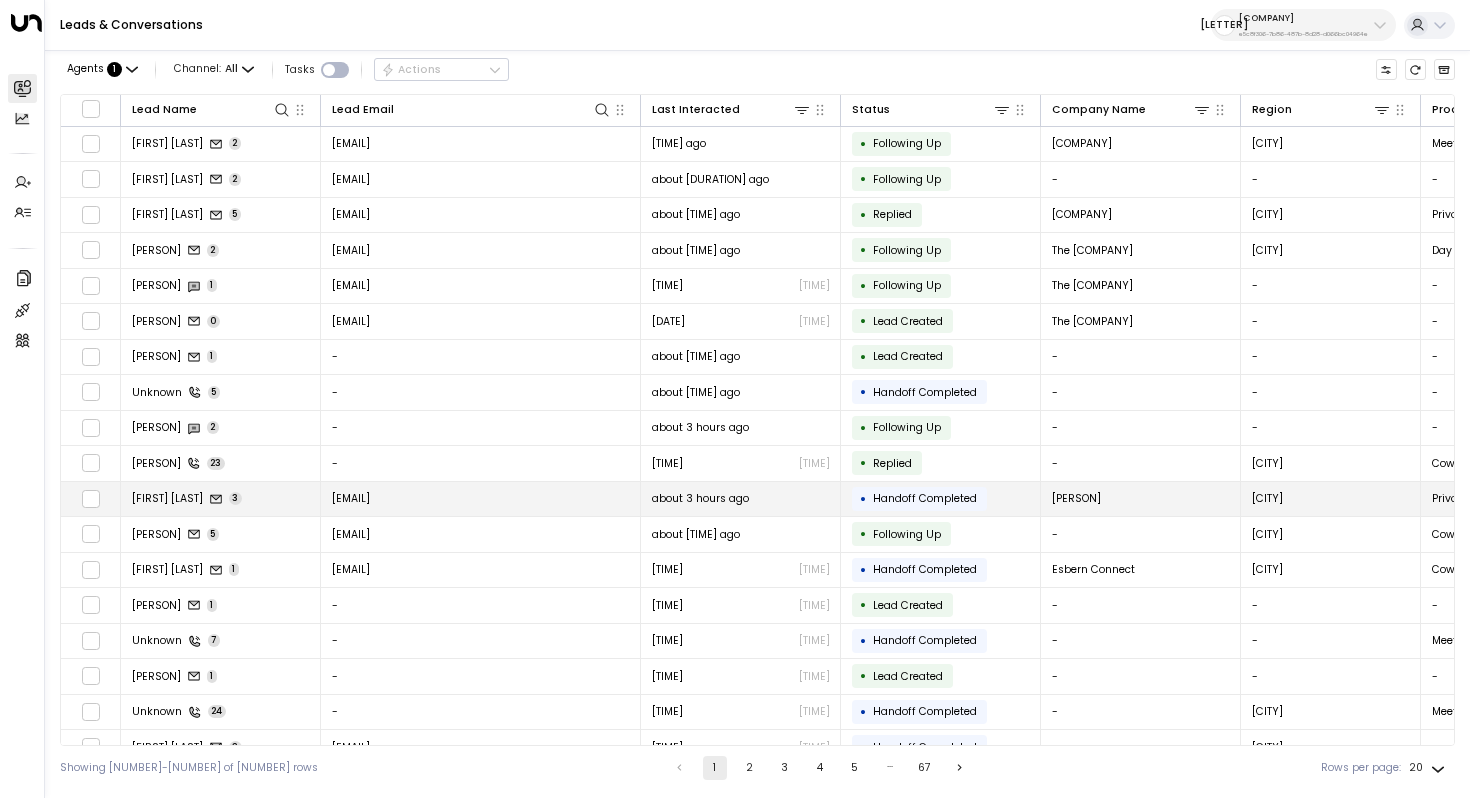 click on "[FIRST] [LAST]" at bounding box center [167, 498] 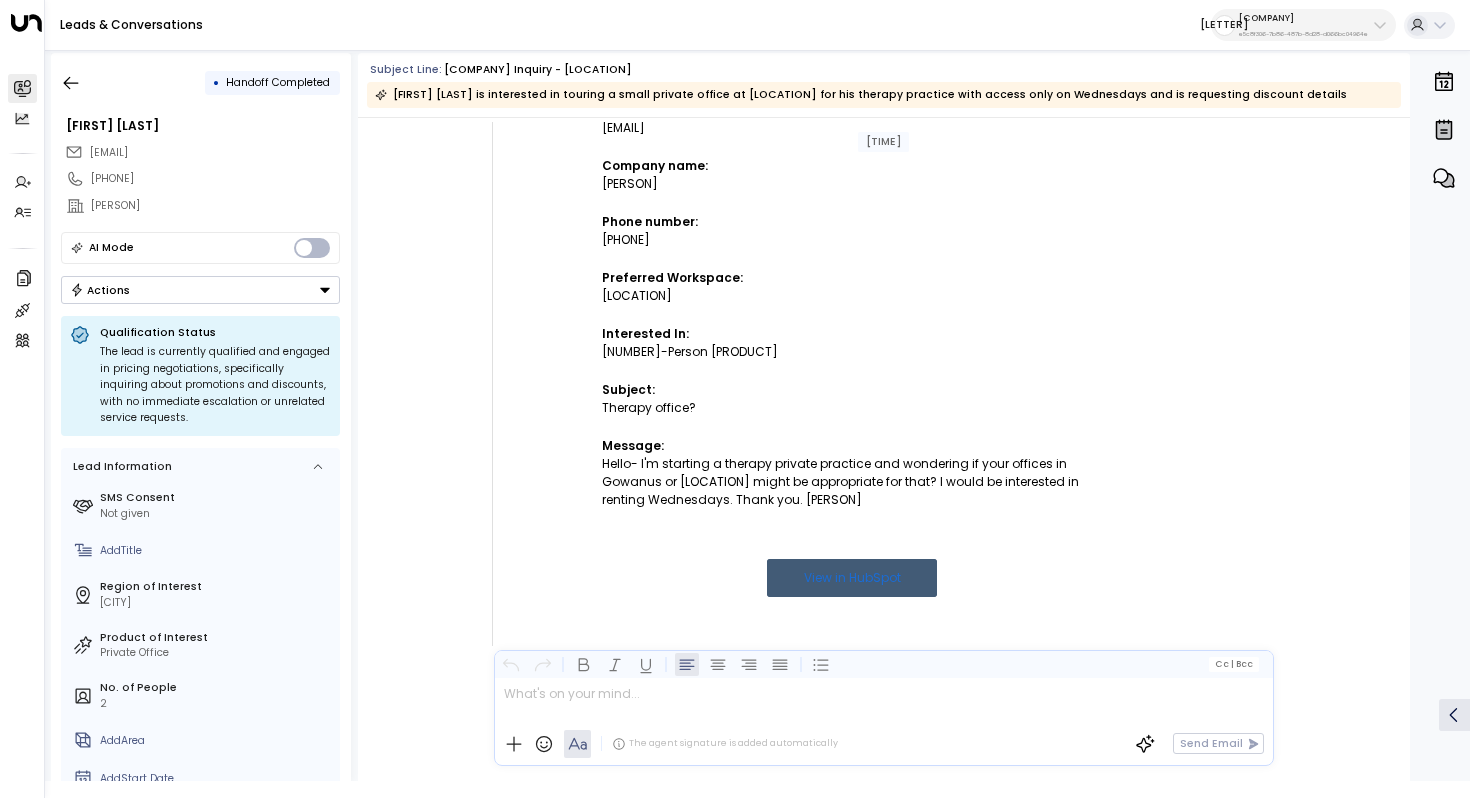 scroll, scrollTop: 538, scrollLeft: 0, axis: vertical 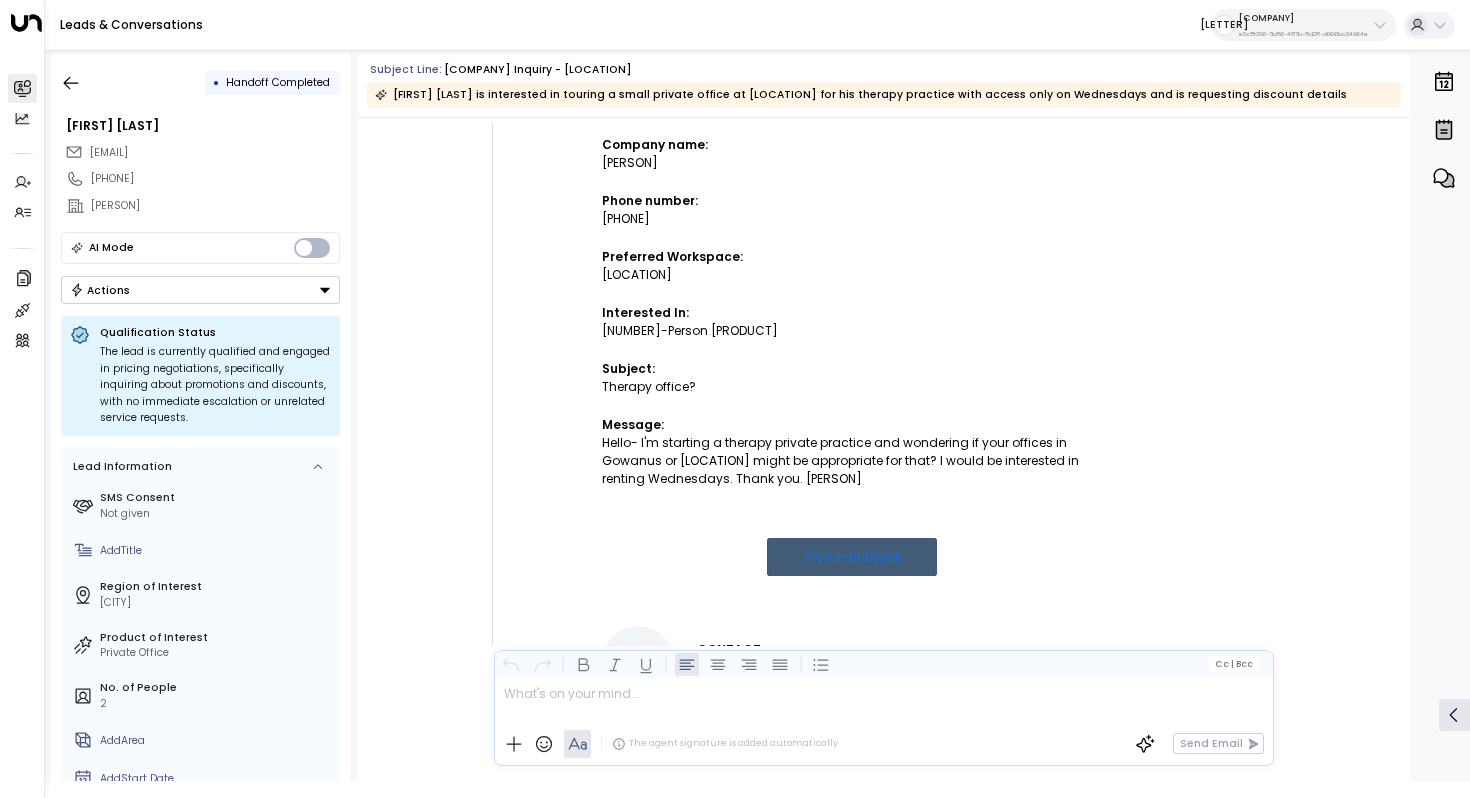 drag, startPoint x: 754, startPoint y: 439, endPoint x: 750, endPoint y: 452, distance: 13.601471 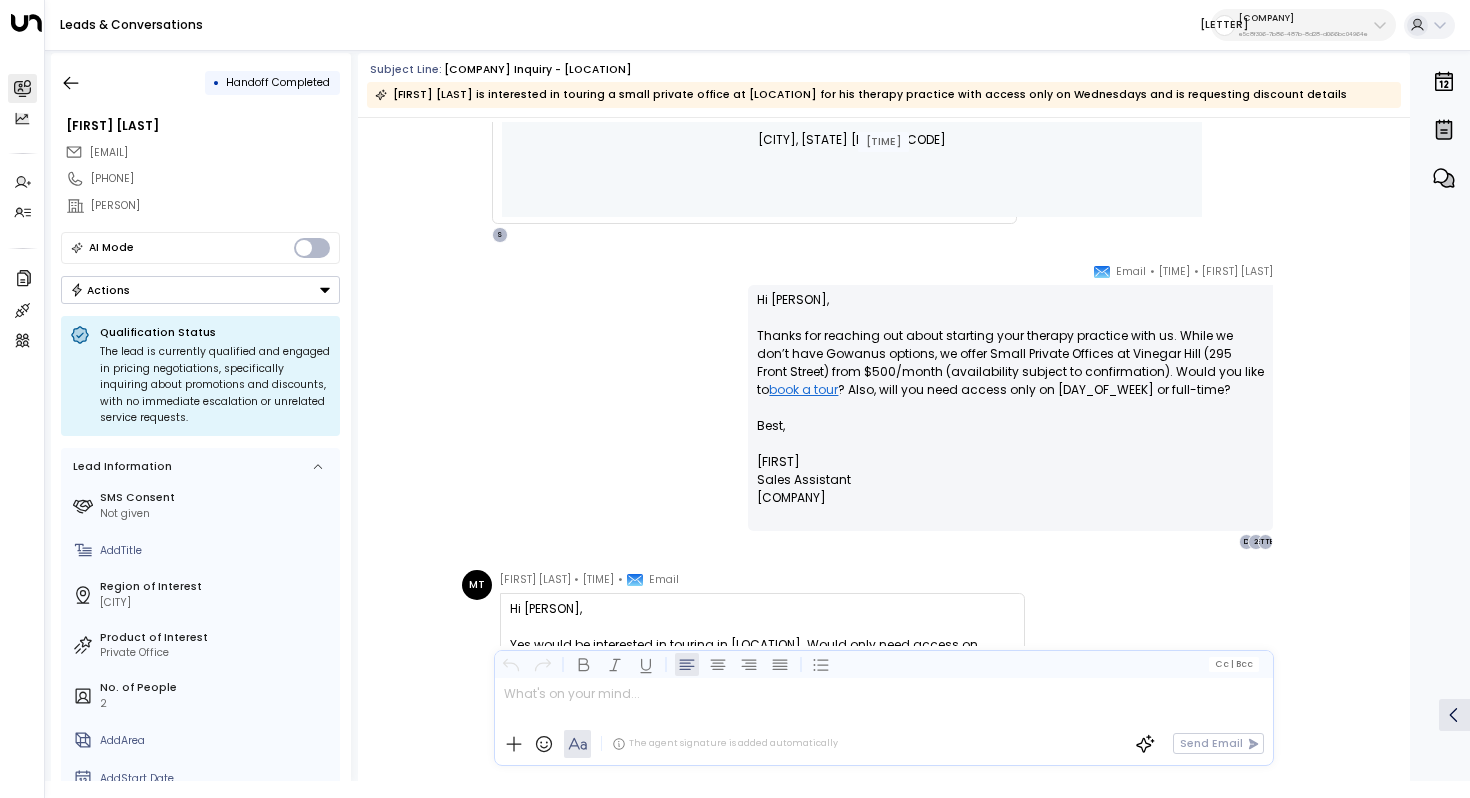 scroll, scrollTop: 1415, scrollLeft: 0, axis: vertical 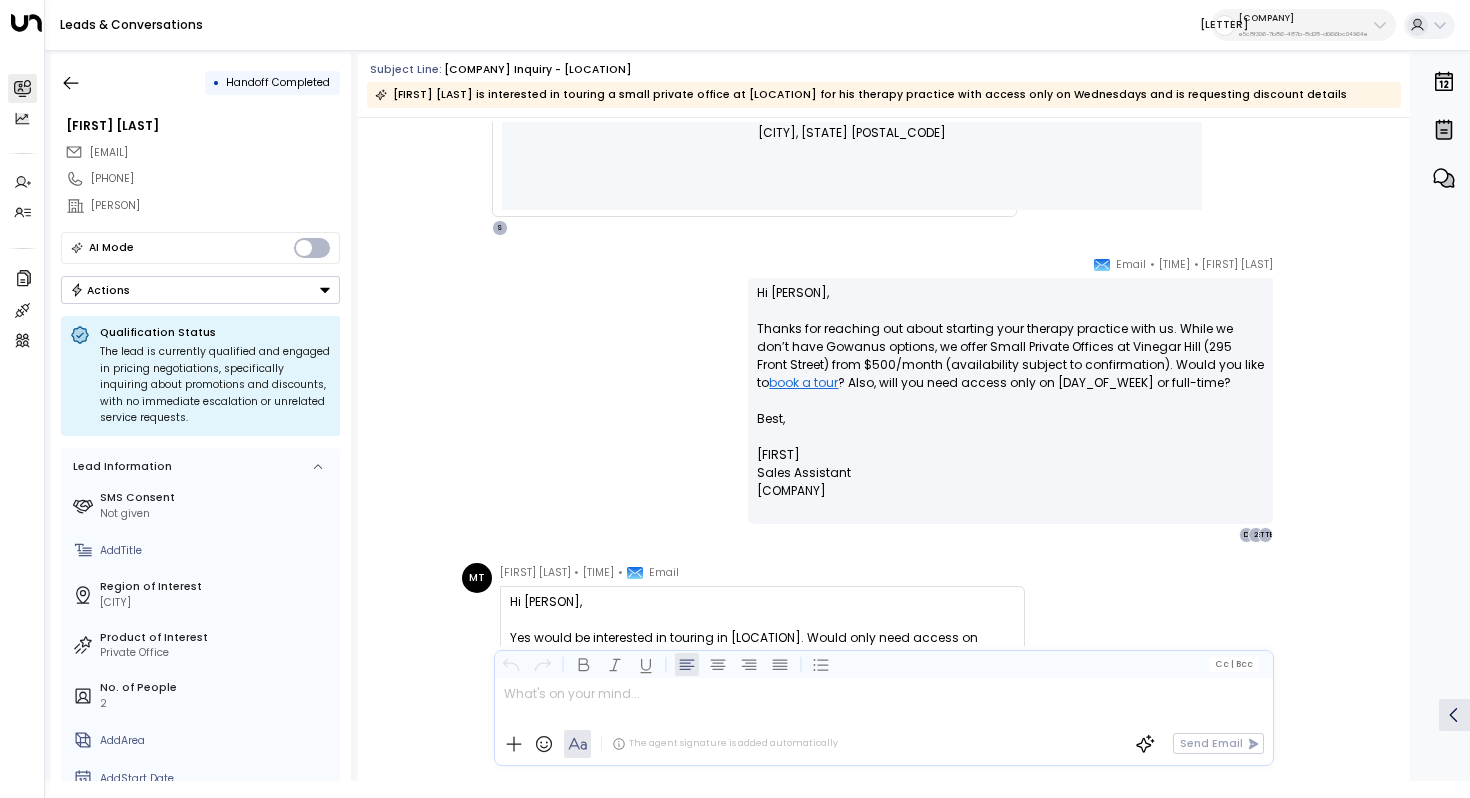 drag, startPoint x: 956, startPoint y: 327, endPoint x: 950, endPoint y: 349, distance: 22.803509 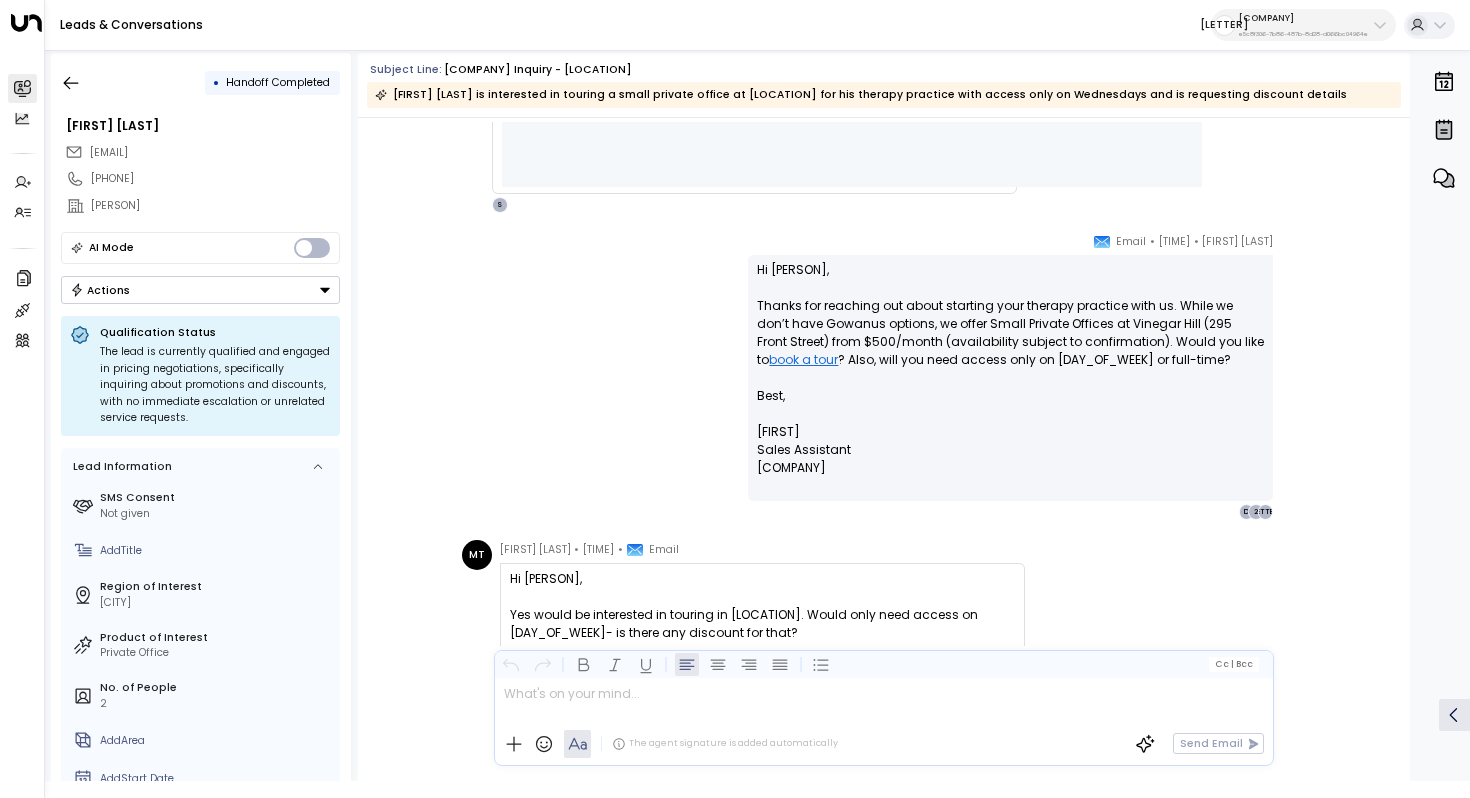 scroll, scrollTop: 1447, scrollLeft: 0, axis: vertical 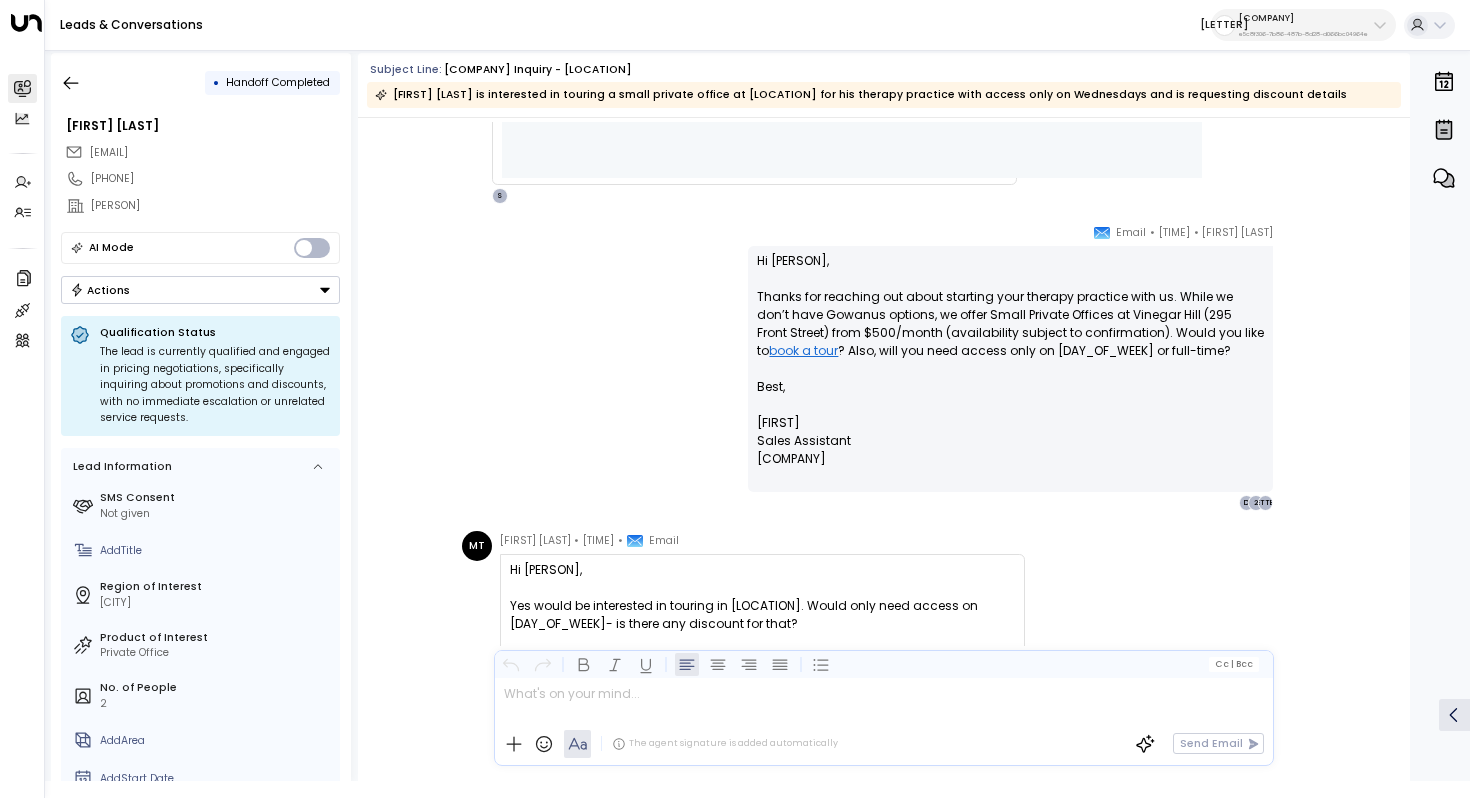 click on "Hi [FIRST], Thanks for reaching out about starting your therapy practice with us. While we don’t have [LOCATION] options, we offer Small Private Offices at [LOCATION] ([ADDRESS]) from $500/month (availability subject to confirmation). Would you like to  book a tour ? Also, will you need access only on Wednesdays or full-time? Best, [FIRST] [LAST] [COMPANY]" at bounding box center [1010, 369] 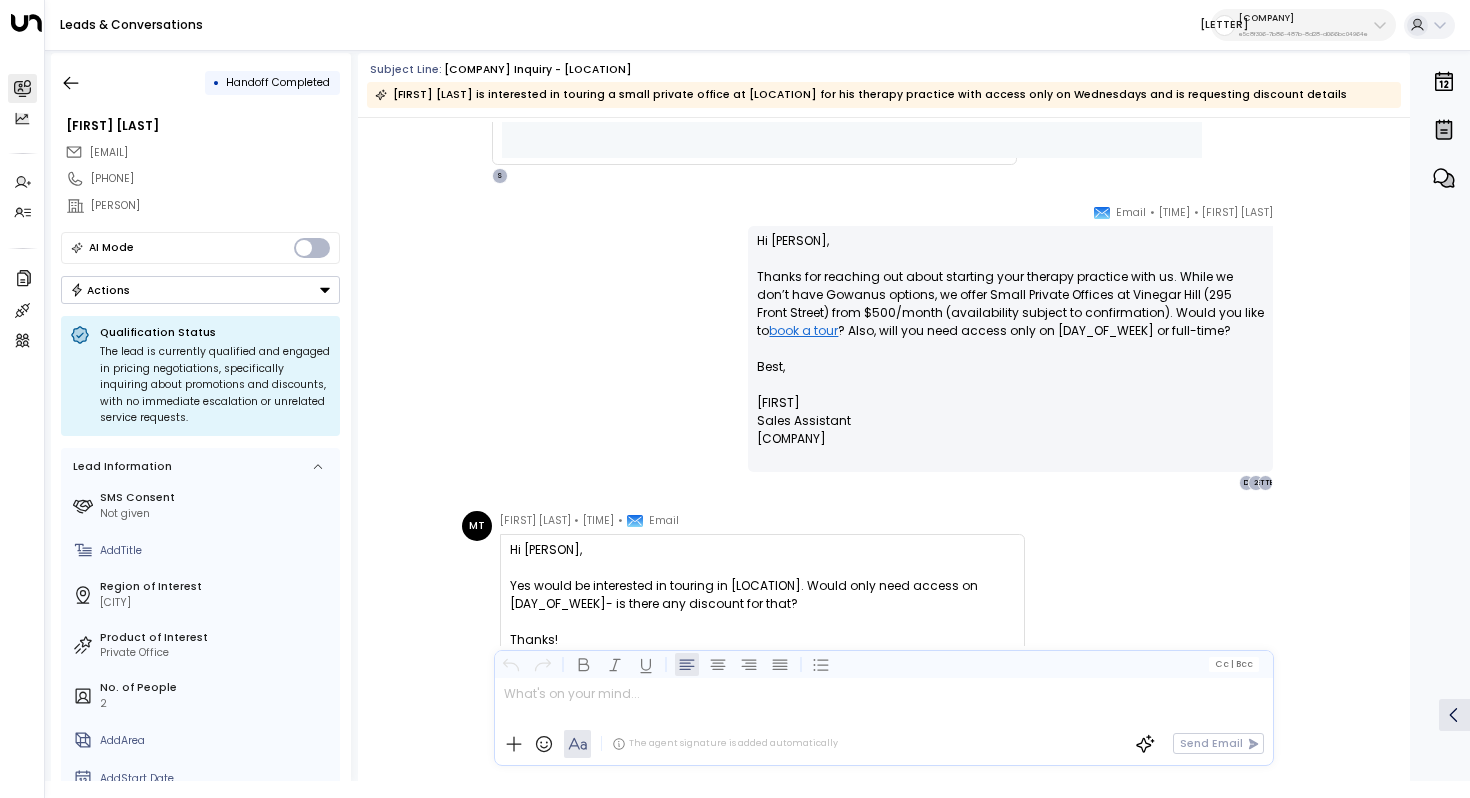 scroll, scrollTop: 1477, scrollLeft: 0, axis: vertical 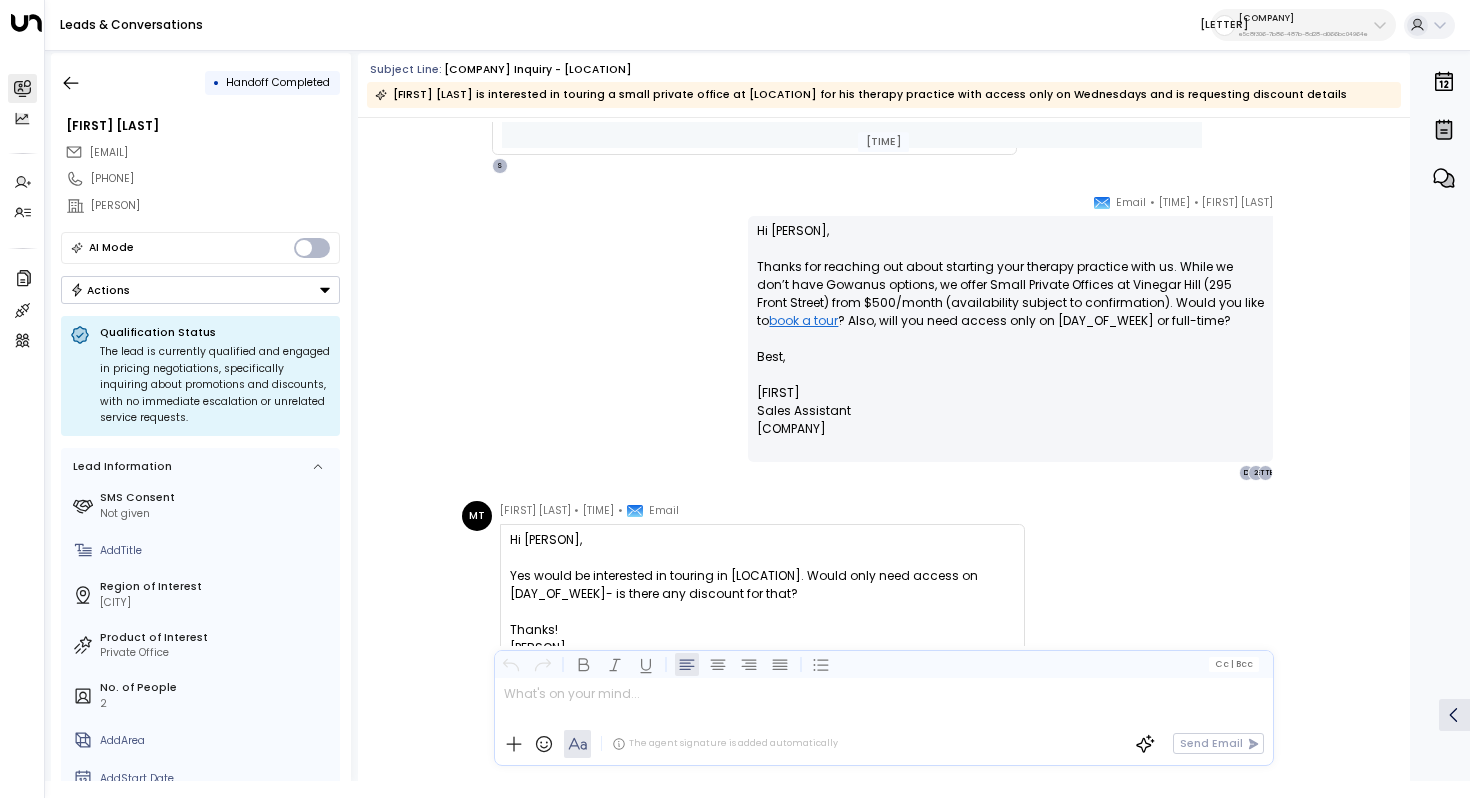 drag, startPoint x: 1049, startPoint y: 306, endPoint x: 1049, endPoint y: 317, distance: 11 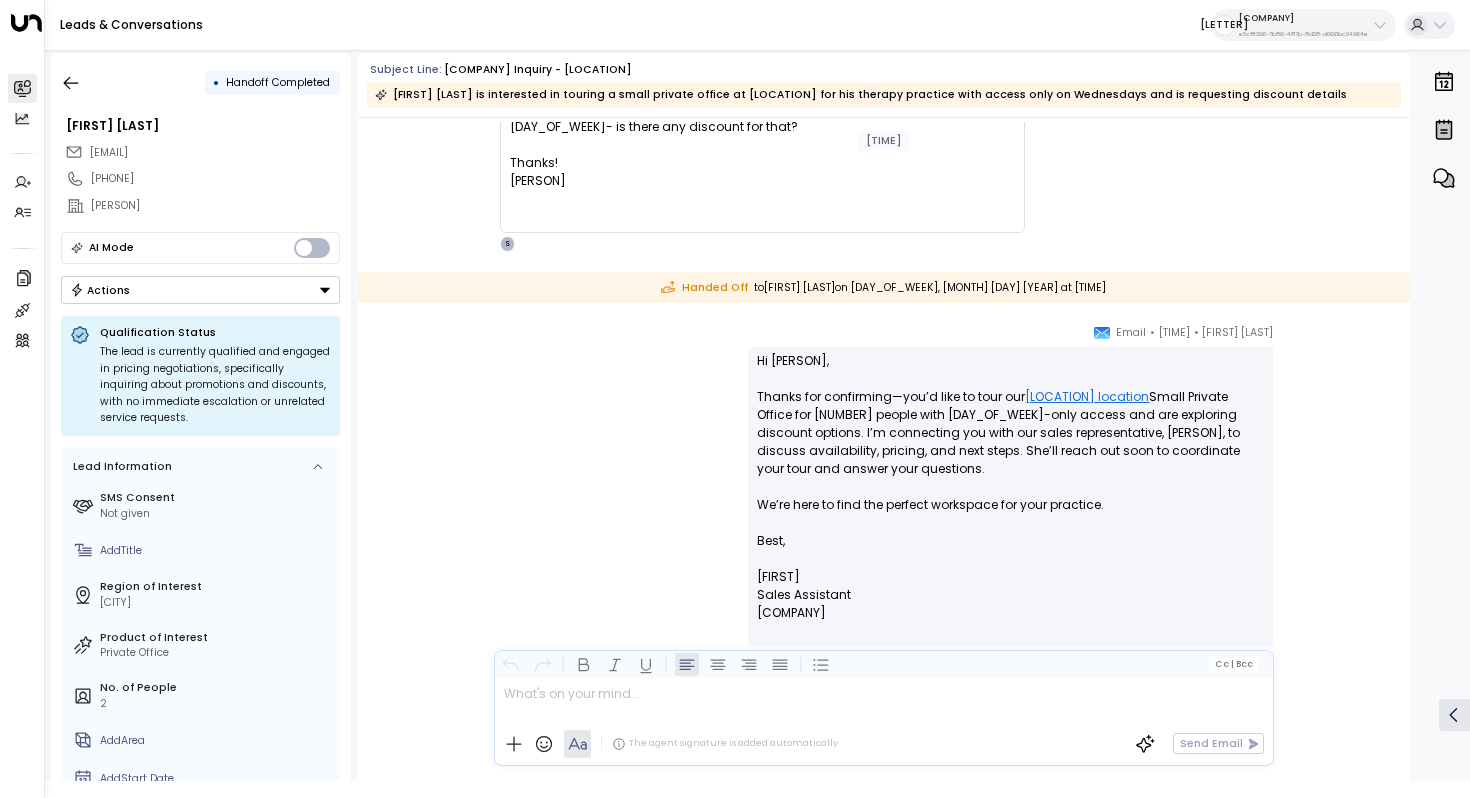 scroll, scrollTop: 2000, scrollLeft: 0, axis: vertical 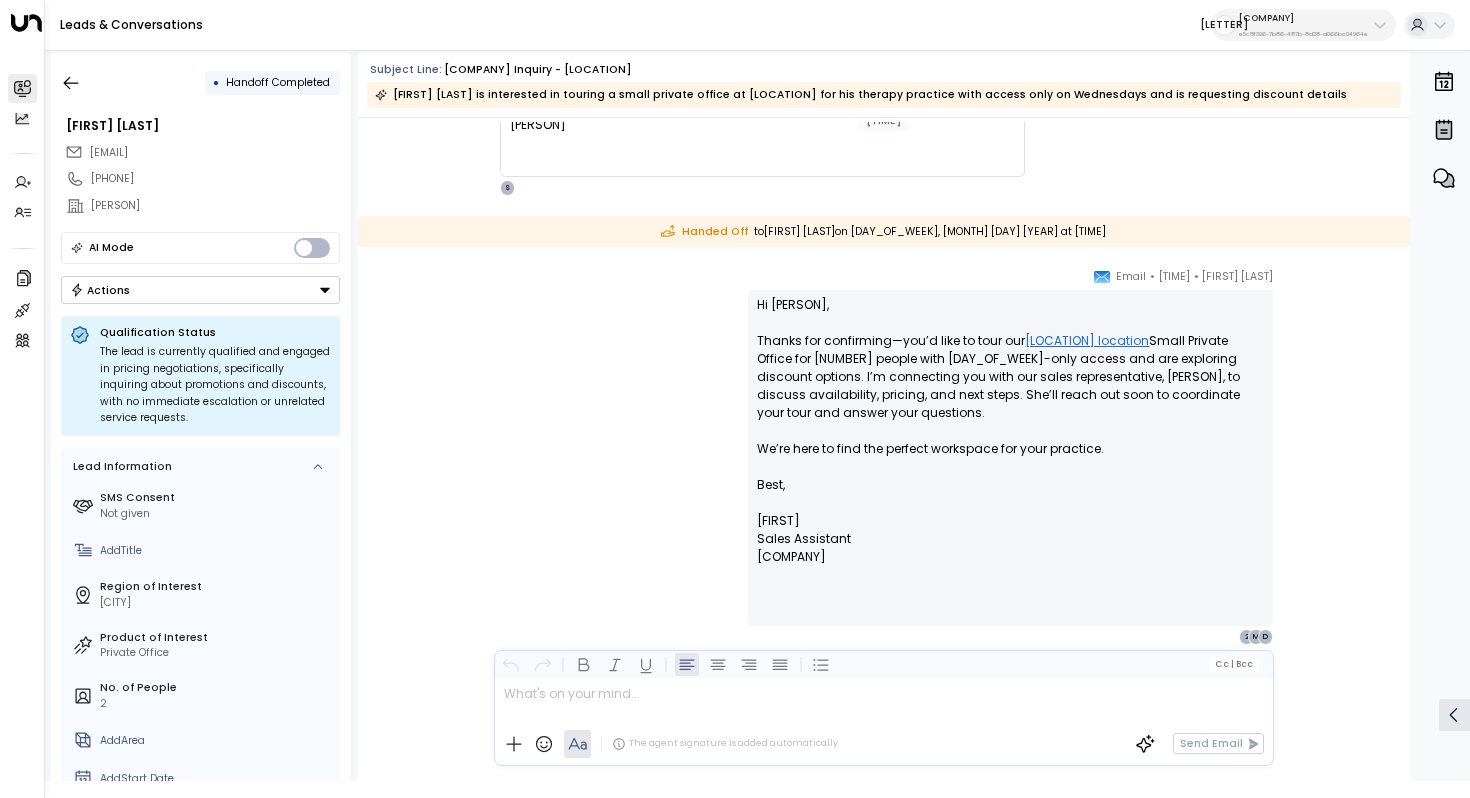 drag, startPoint x: 858, startPoint y: 451, endPoint x: 869, endPoint y: 451, distance: 11 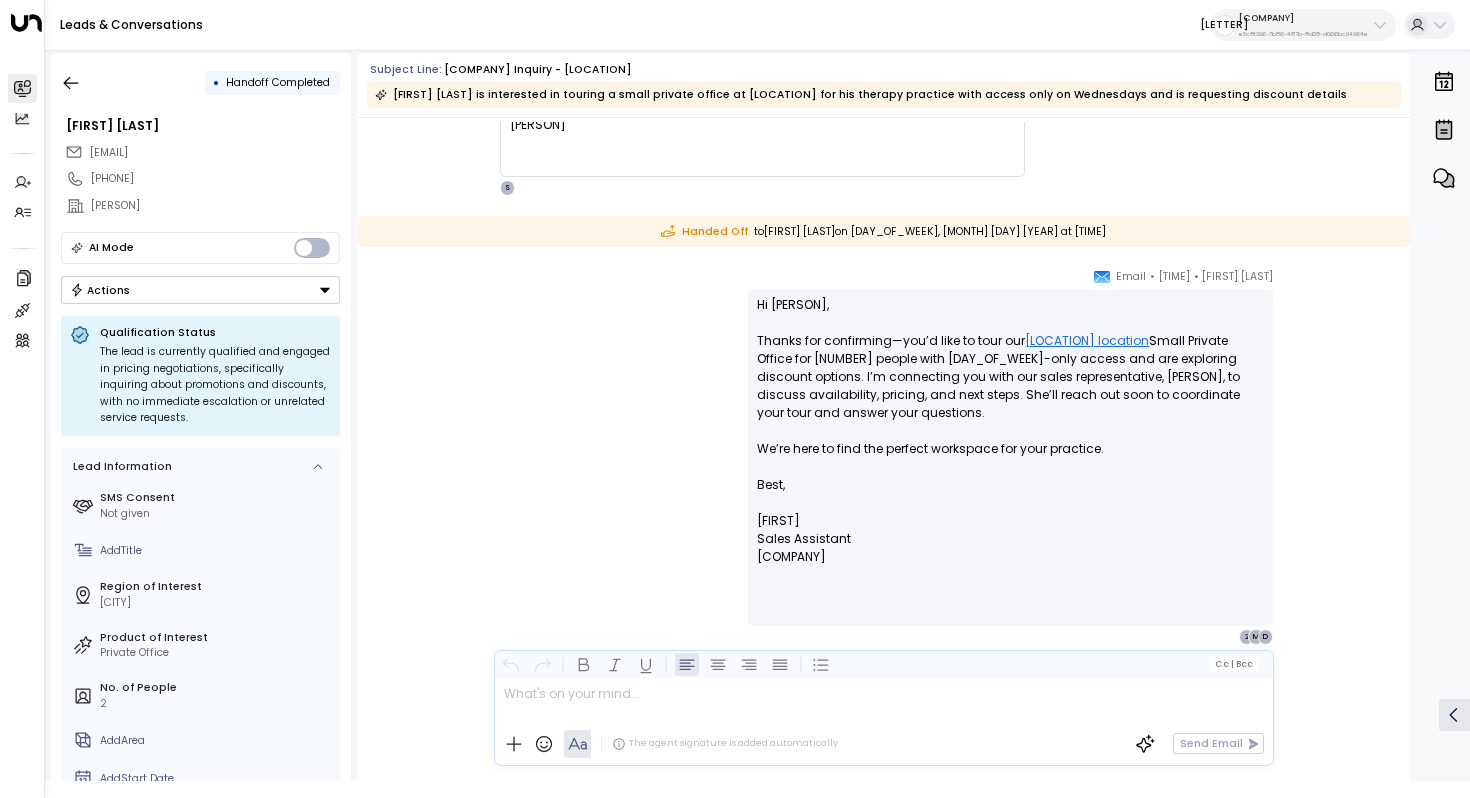 click on "Hi [PERSON], Thanks for confirming—you’d like to tour our [LOCATION] Small Private Office for [NUMBER] people with [DAY_OF_WEEK]-only access and are exploring discount options. I’m connecting you with our sales representative, [PERSON], to discuss availability, pricing, and next steps. She’ll reach out soon to coordinate your tour and answer your questions. We’re here to find the perfect workspace for your practice. Best, [PERSON] Sales Assistant [COMPANY]" at bounding box center [1010, 440] 